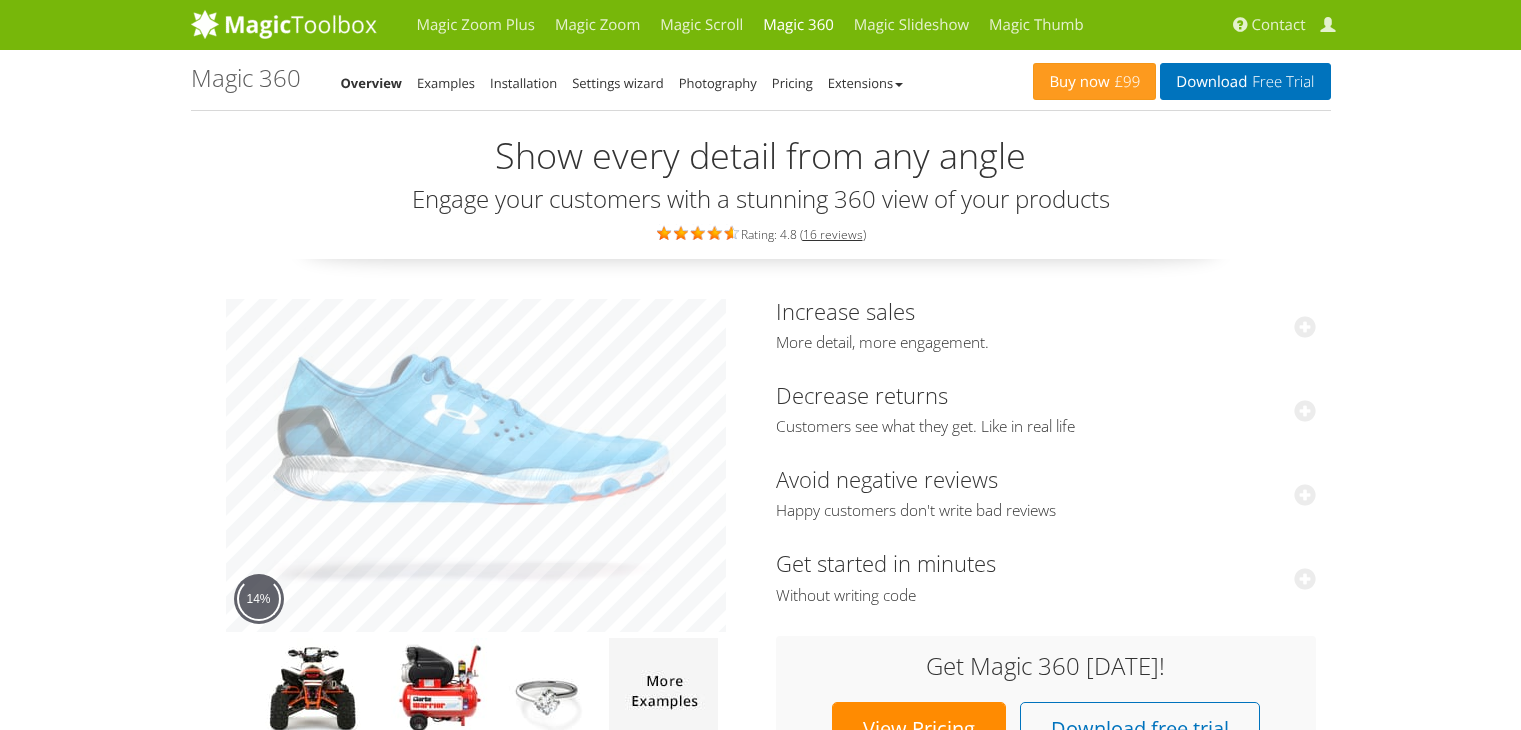 scroll, scrollTop: 0, scrollLeft: 0, axis: both 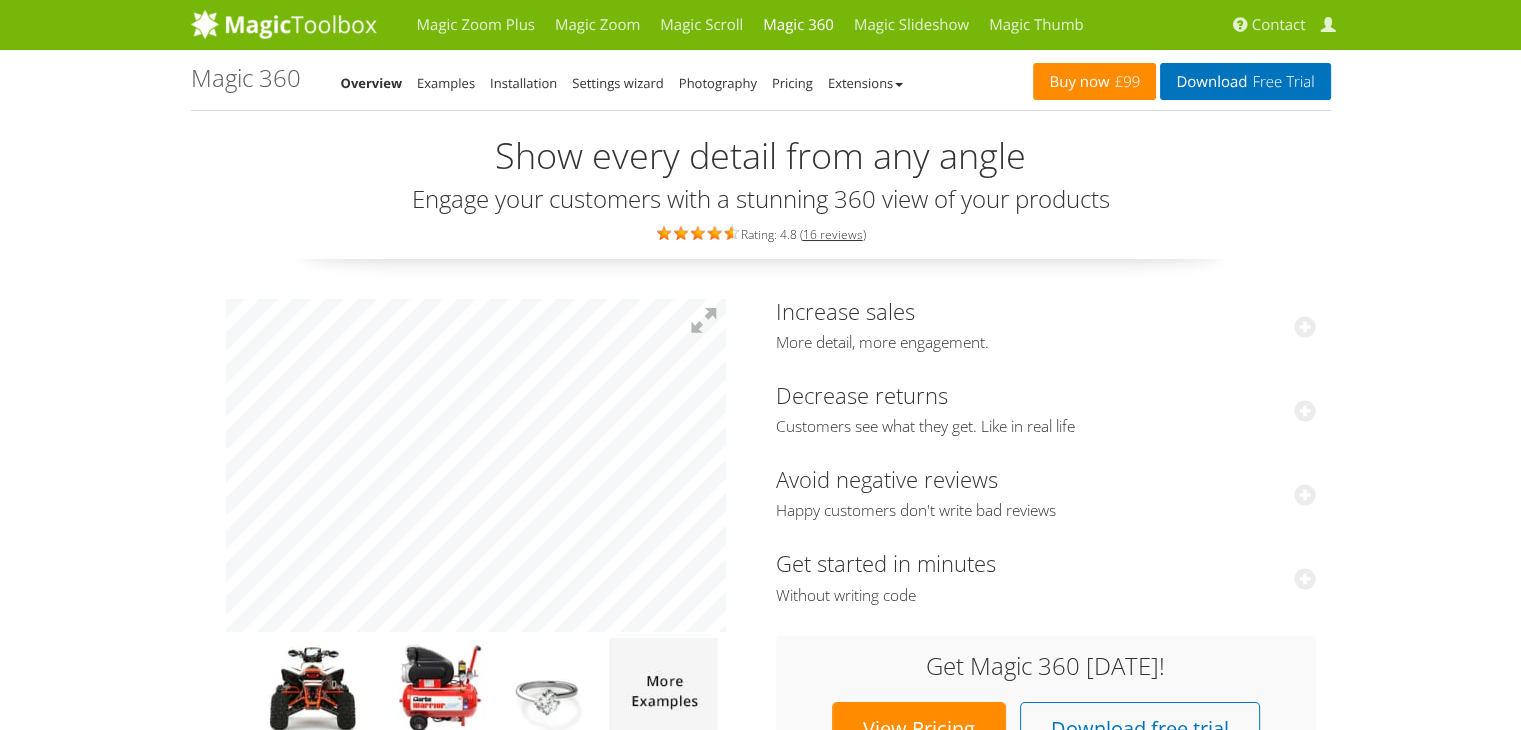 click on "Buy now  £99" at bounding box center [1094, 81] 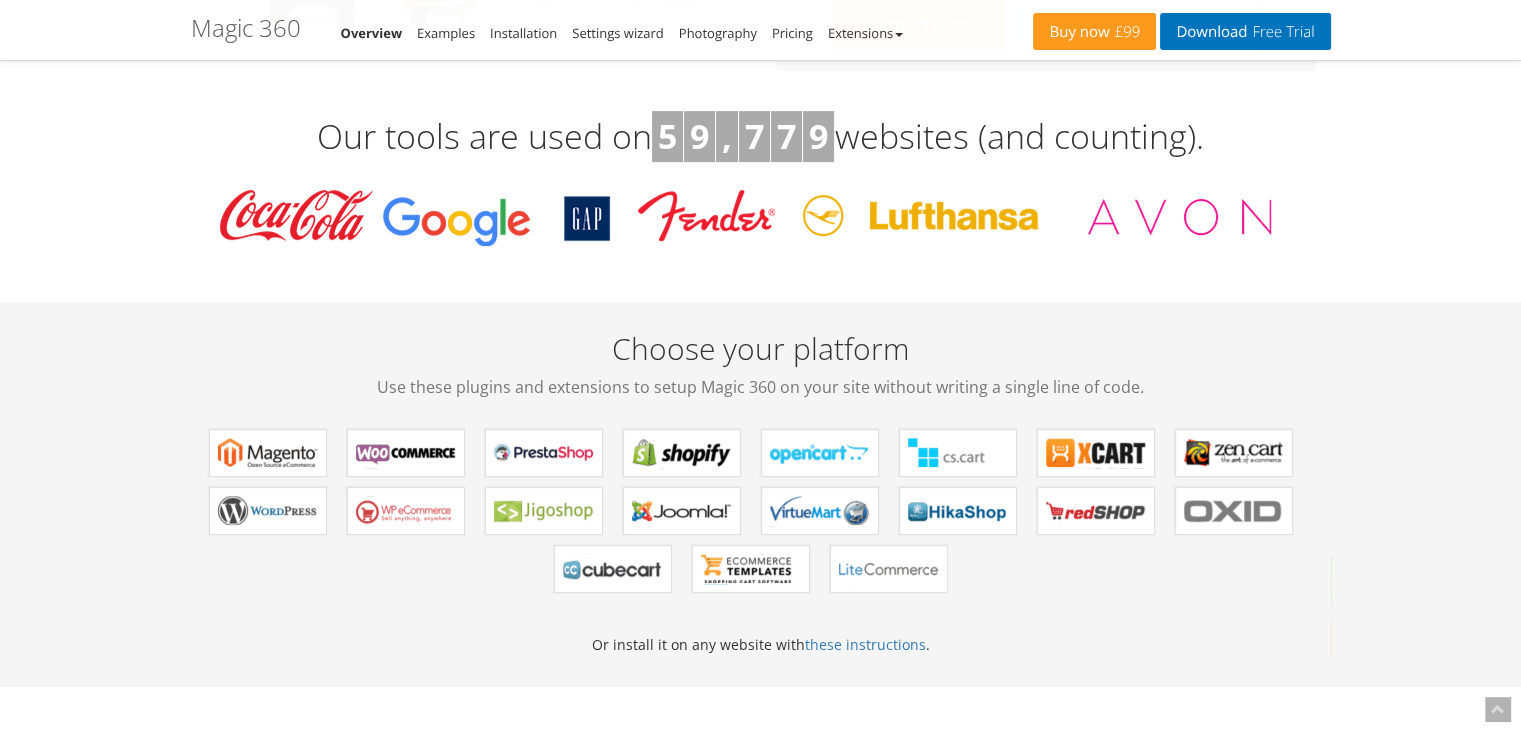 scroll, scrollTop: 755, scrollLeft: 0, axis: vertical 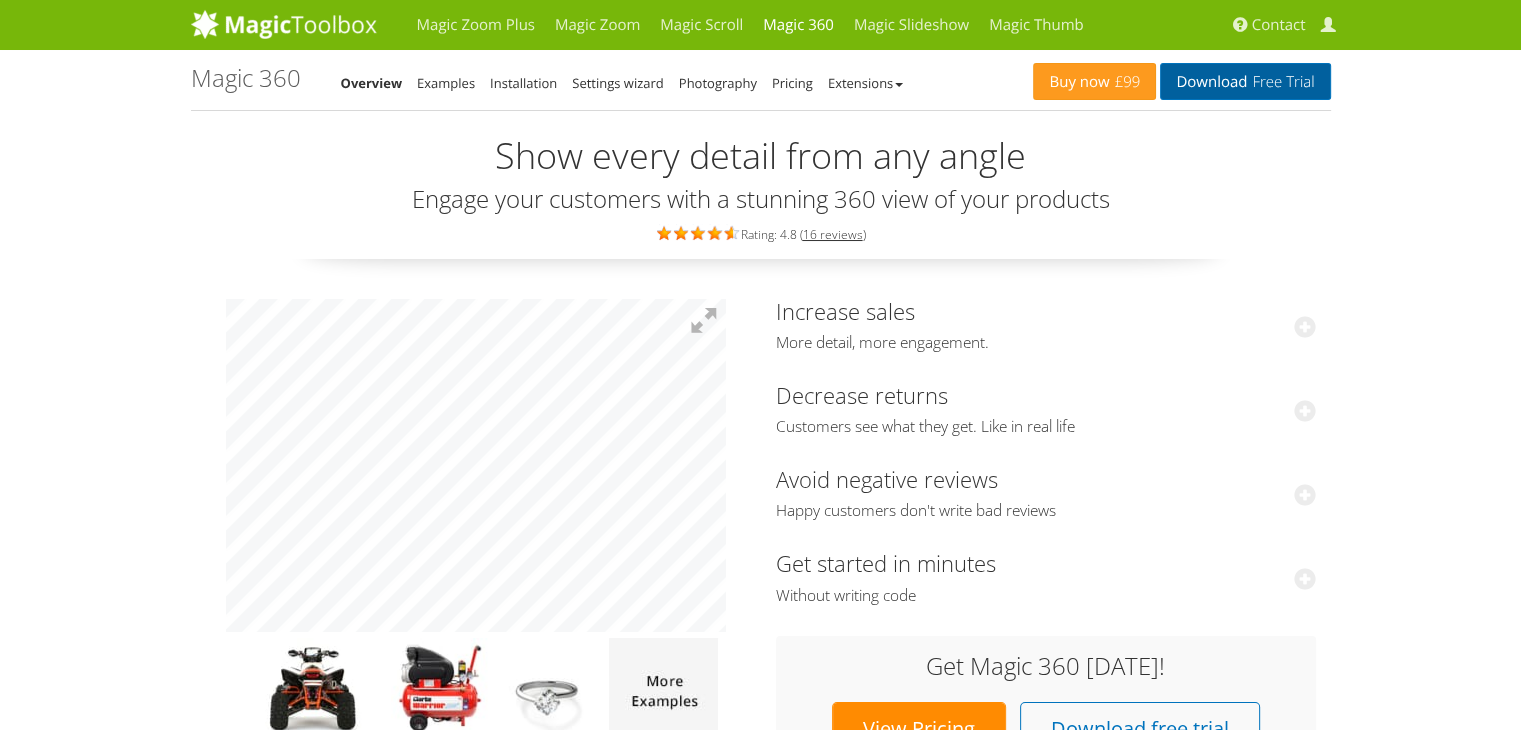 click on "Download  Free Trial" at bounding box center [1245, 81] 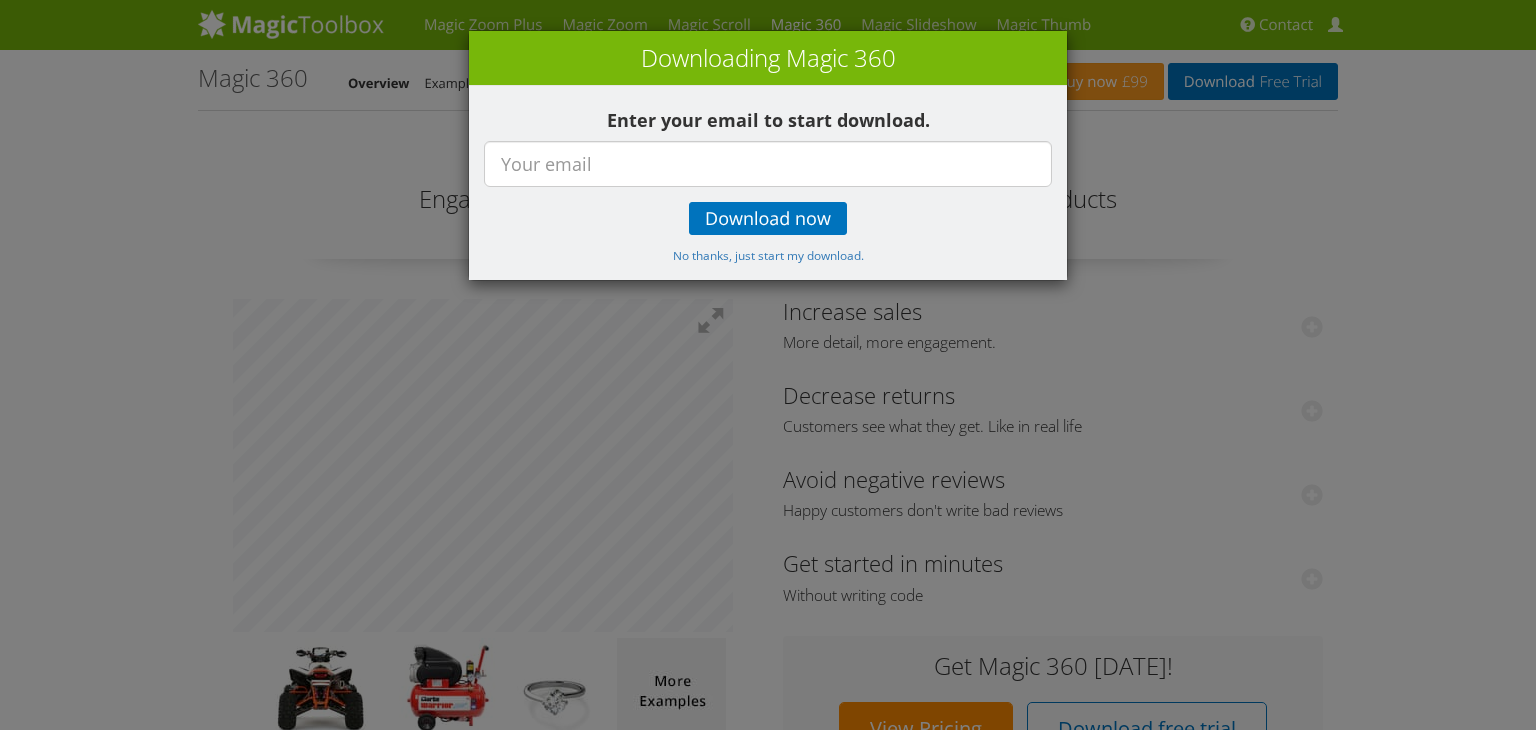 click on "× Downloading Magic 360 Enter your email to start download.     Download now   No thanks, just start my download. Your email has been saved. Thank you!" at bounding box center (768, 365) 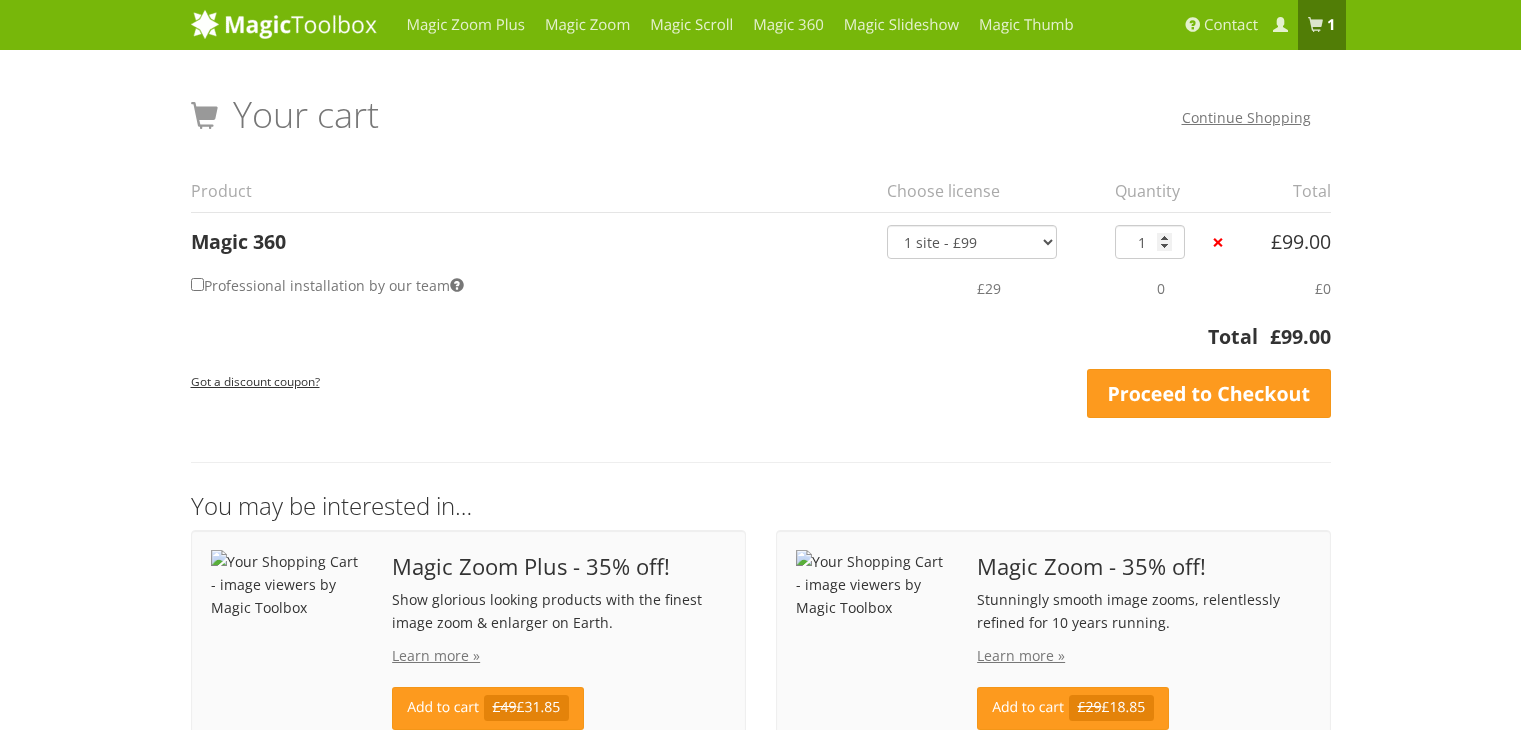 scroll, scrollTop: 0, scrollLeft: 0, axis: both 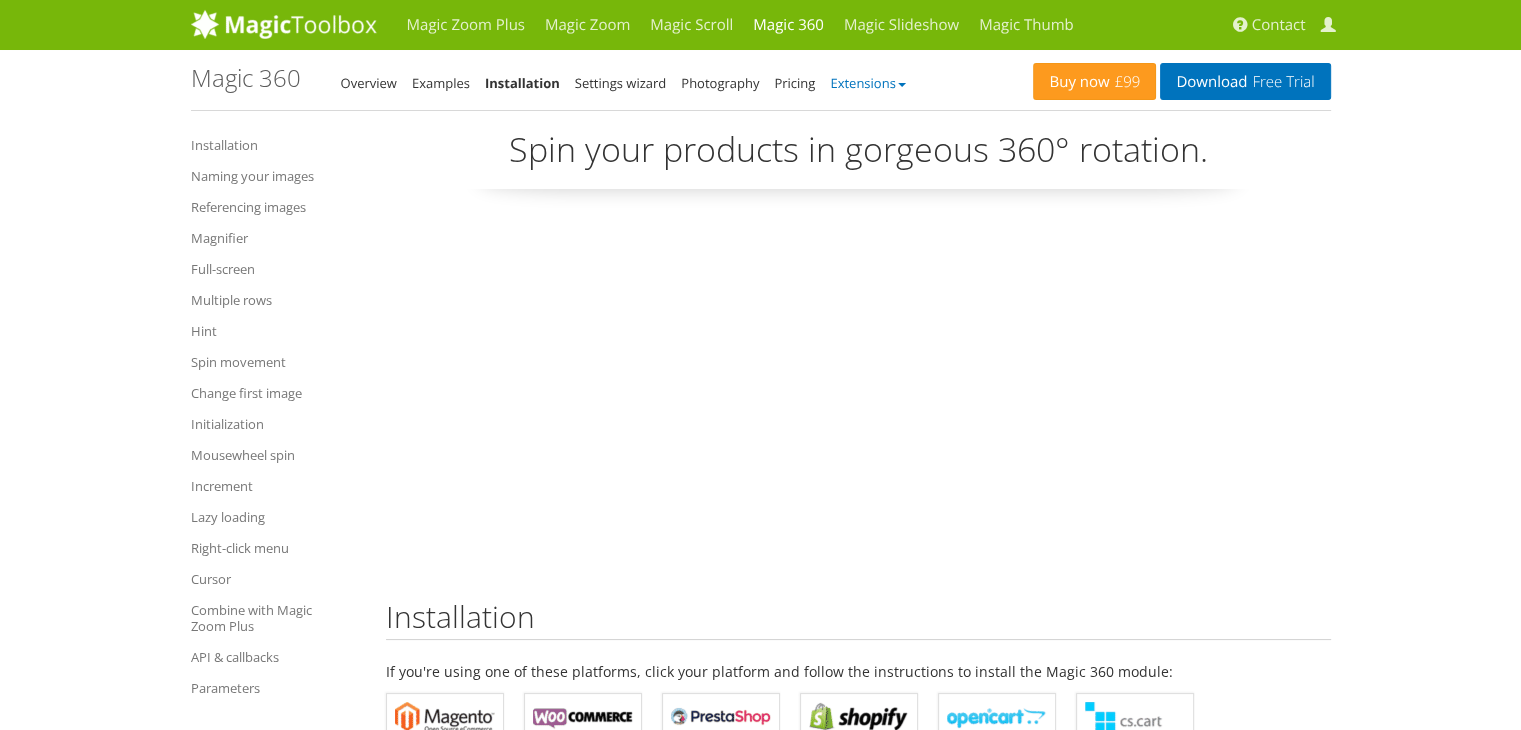 click on "Extensions" at bounding box center (867, 83) 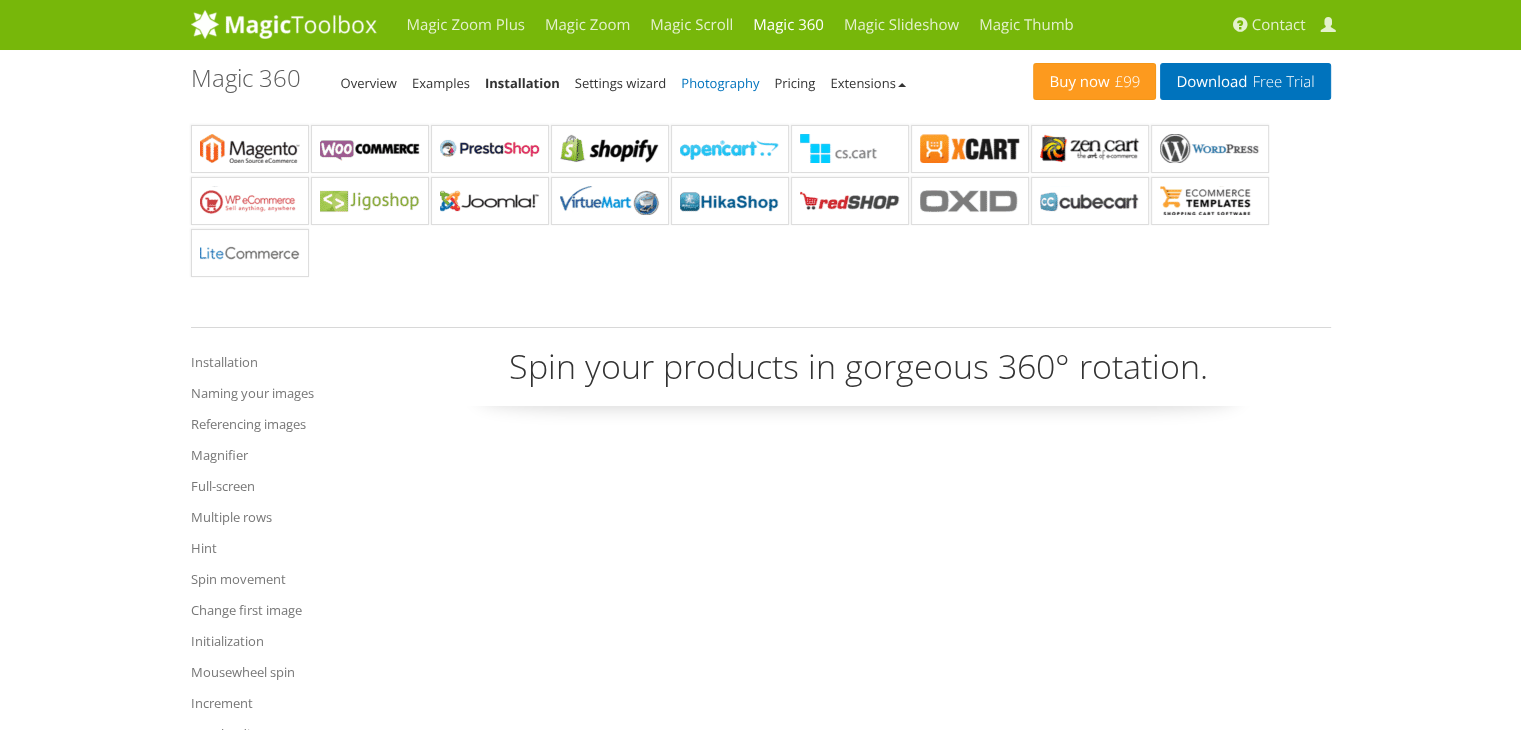 click on "Photography" at bounding box center (720, 83) 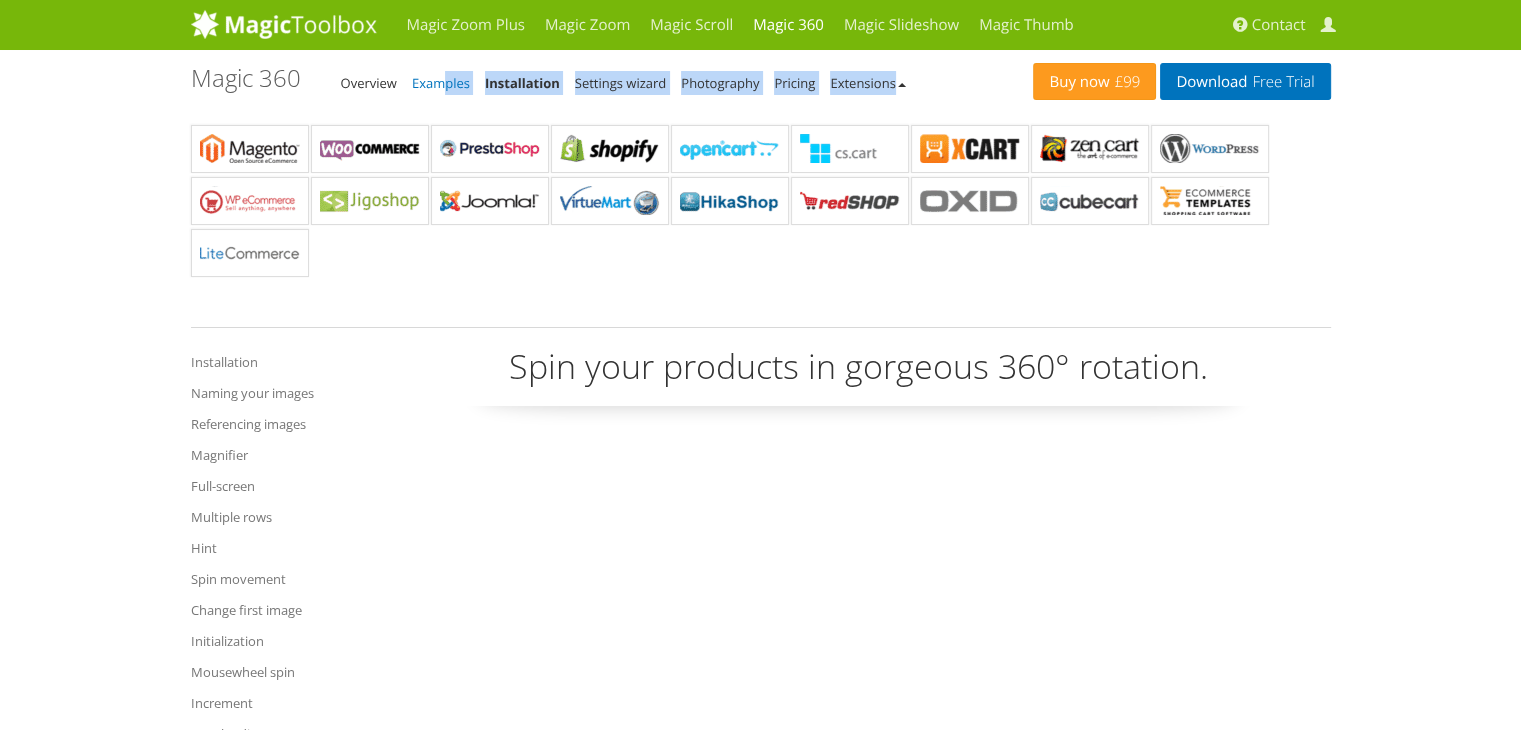 drag, startPoint x: 450, startPoint y: 97, endPoint x: 448, endPoint y: 81, distance: 16.124516 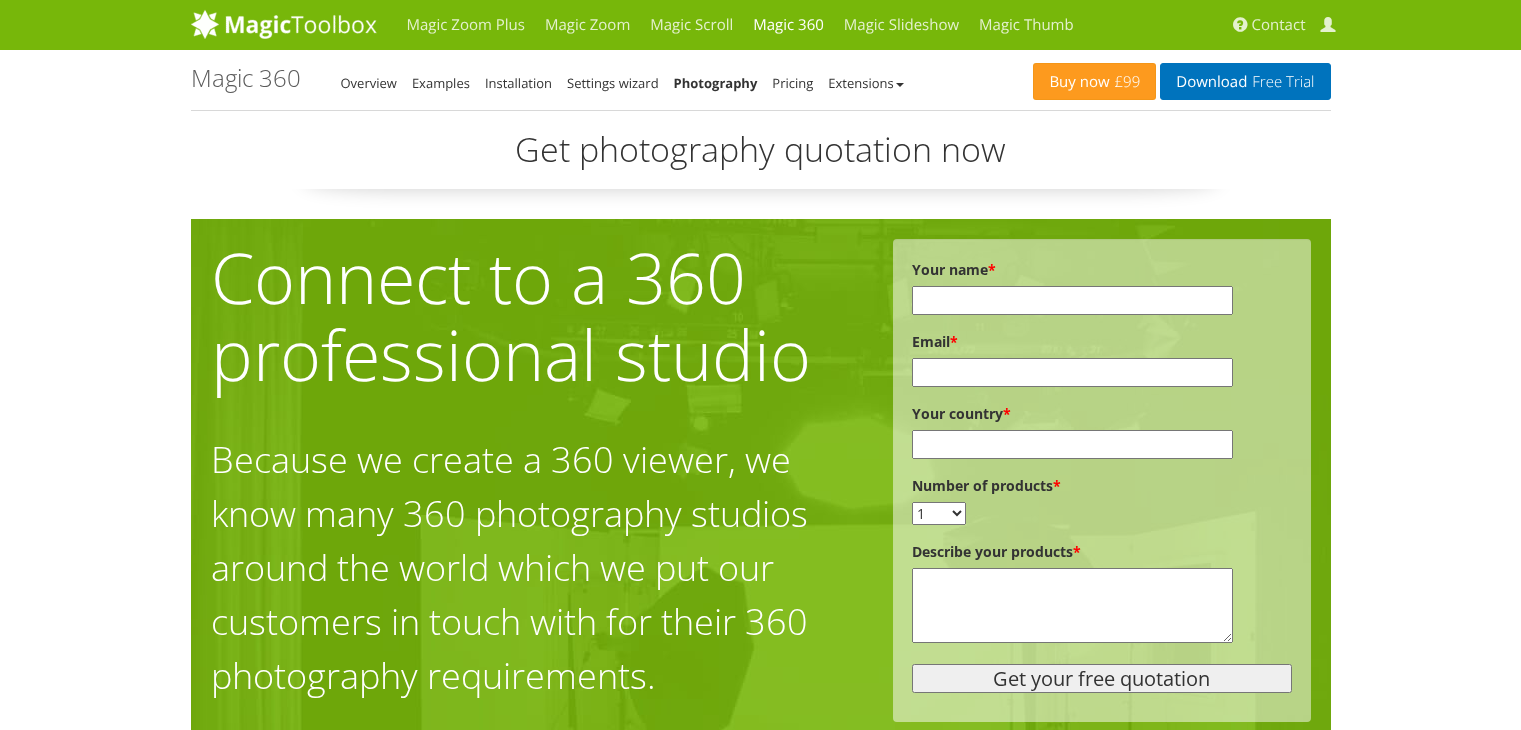 scroll, scrollTop: 0, scrollLeft: 0, axis: both 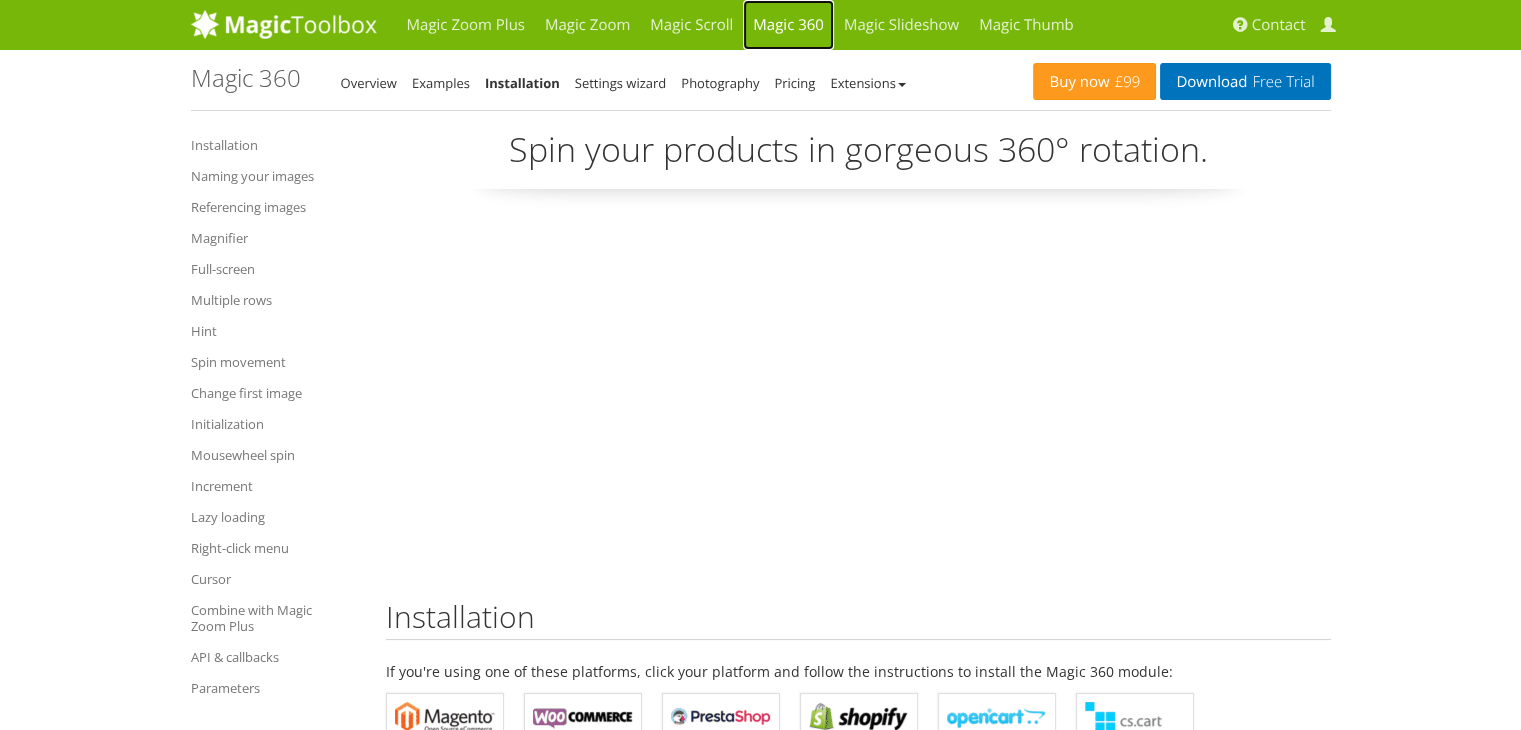 click on "Magic 360" at bounding box center (788, 25) 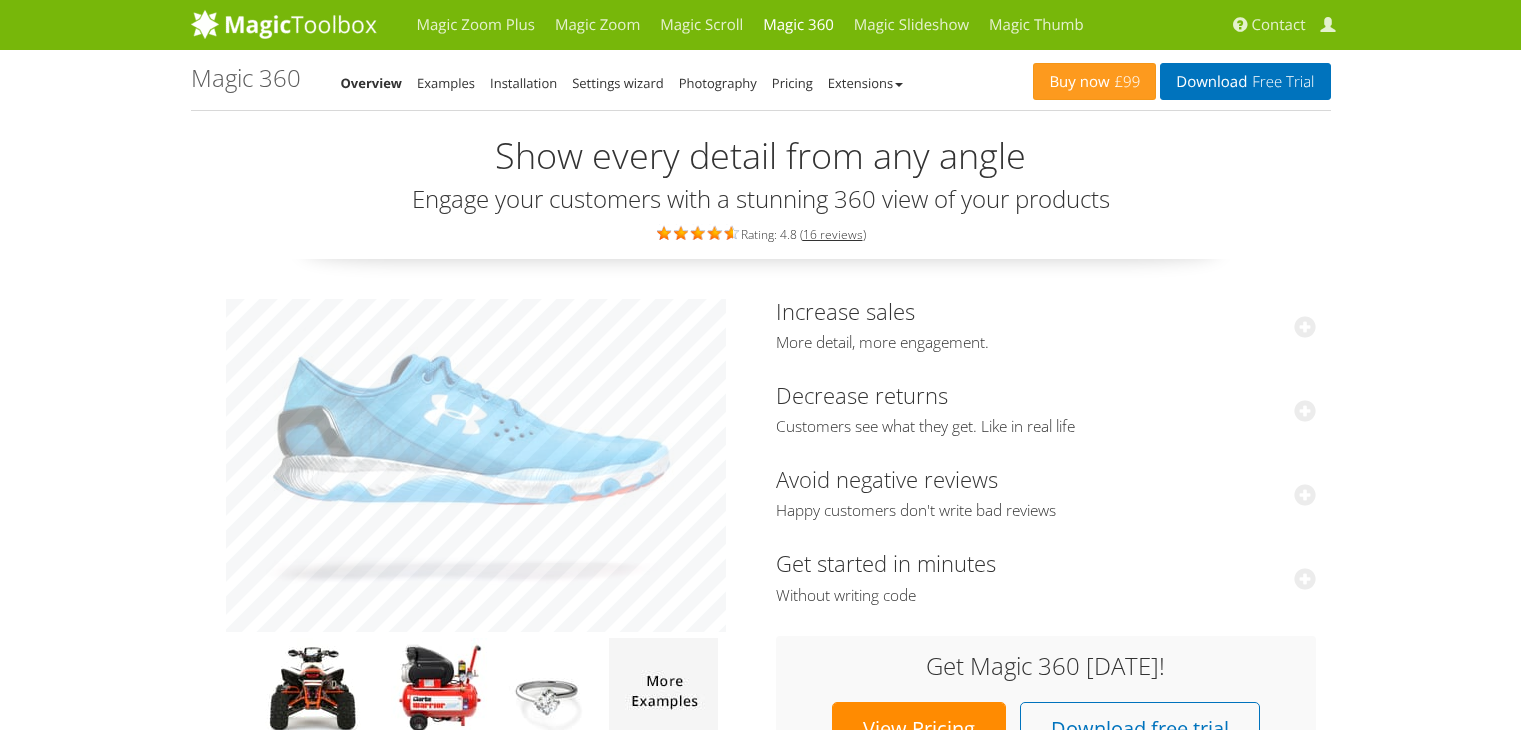 scroll, scrollTop: 0, scrollLeft: 0, axis: both 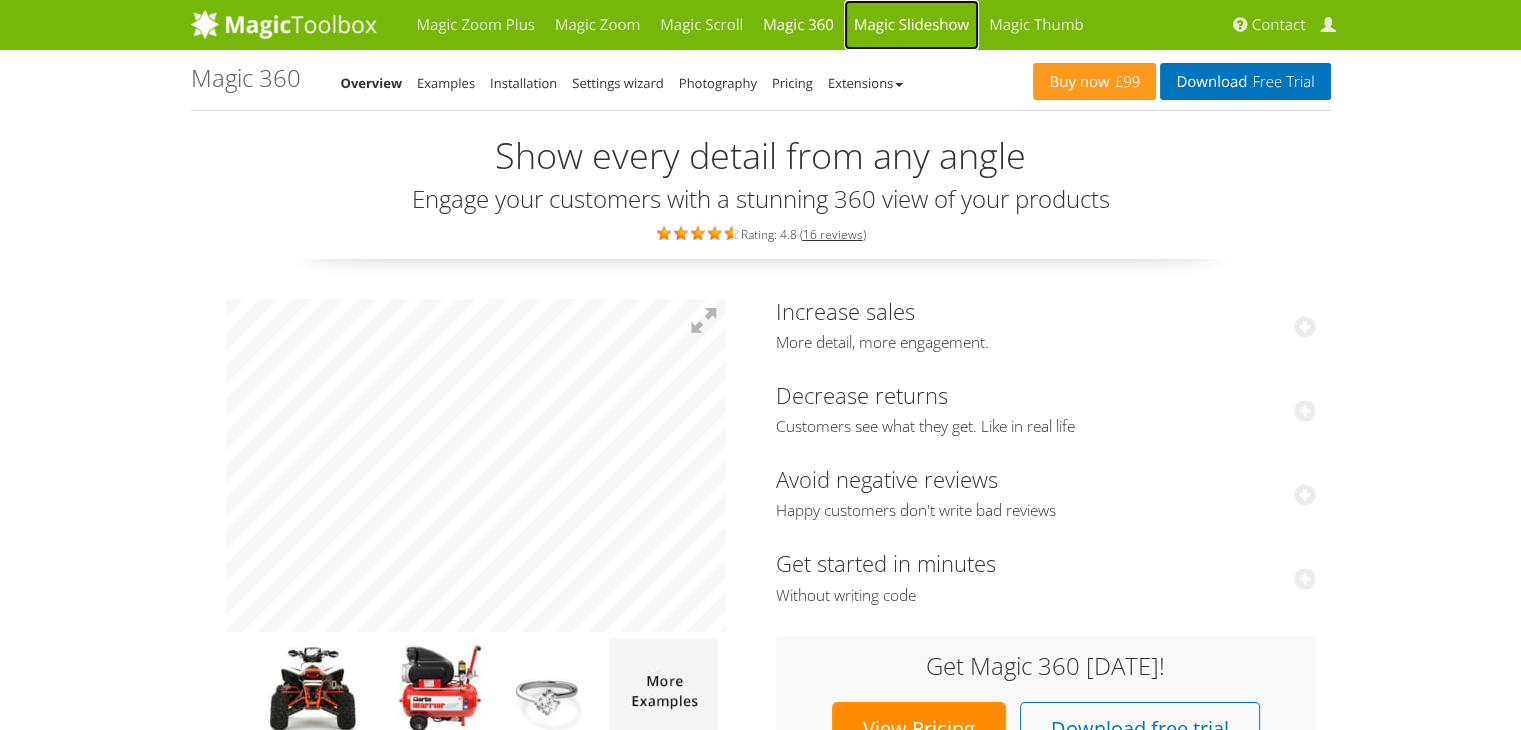 click on "Magic Slideshow" at bounding box center (911, 25) 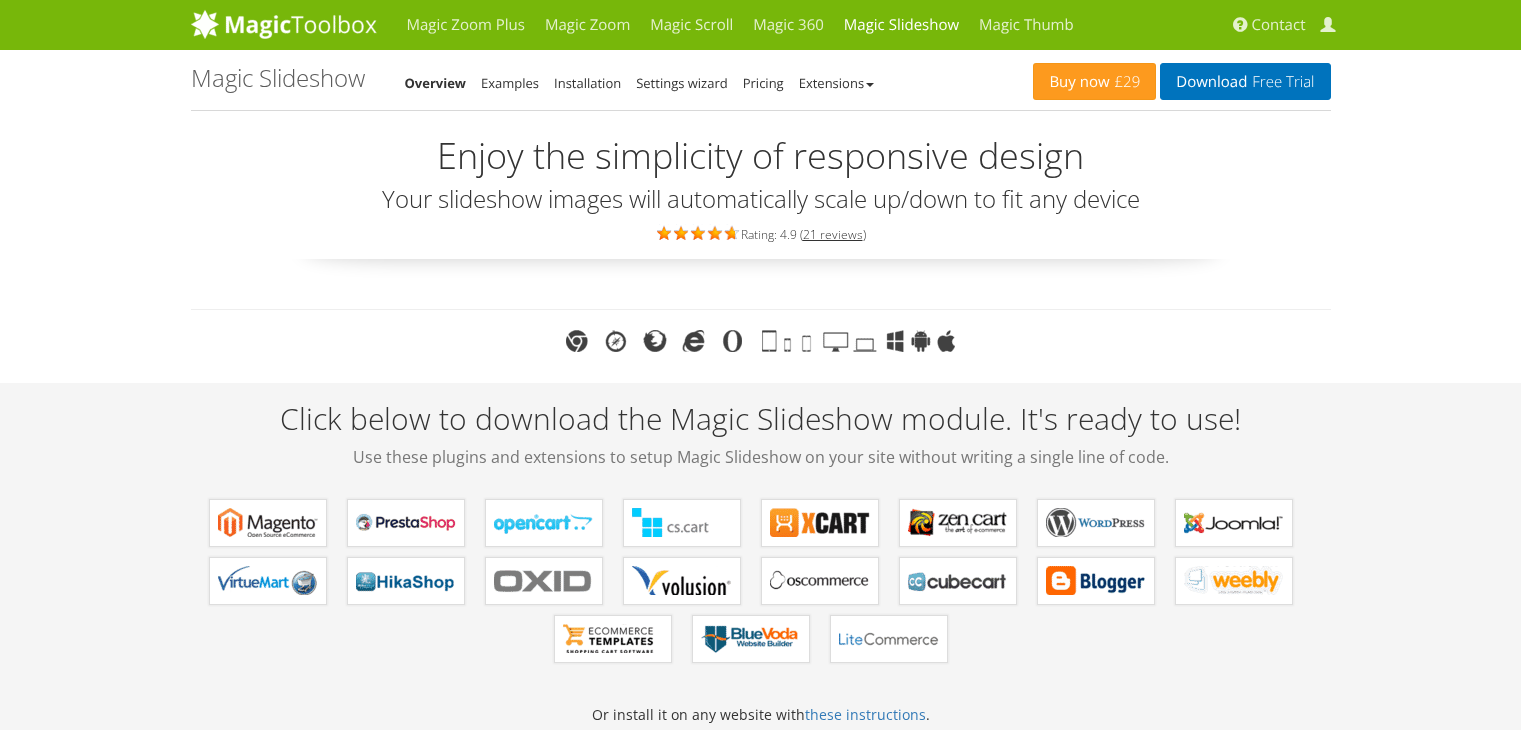 scroll, scrollTop: 0, scrollLeft: 0, axis: both 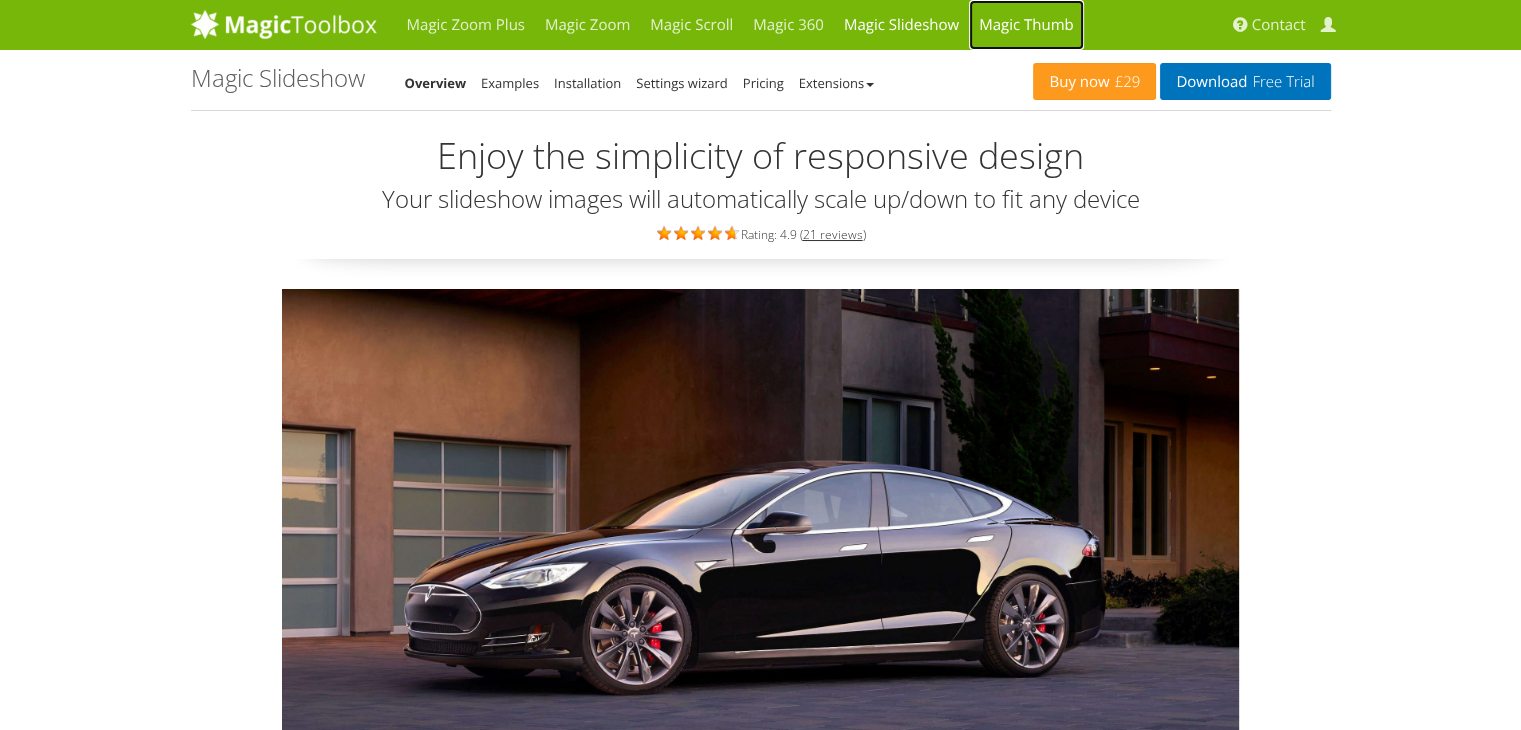 click on "Magic Thumb" at bounding box center (1026, 25) 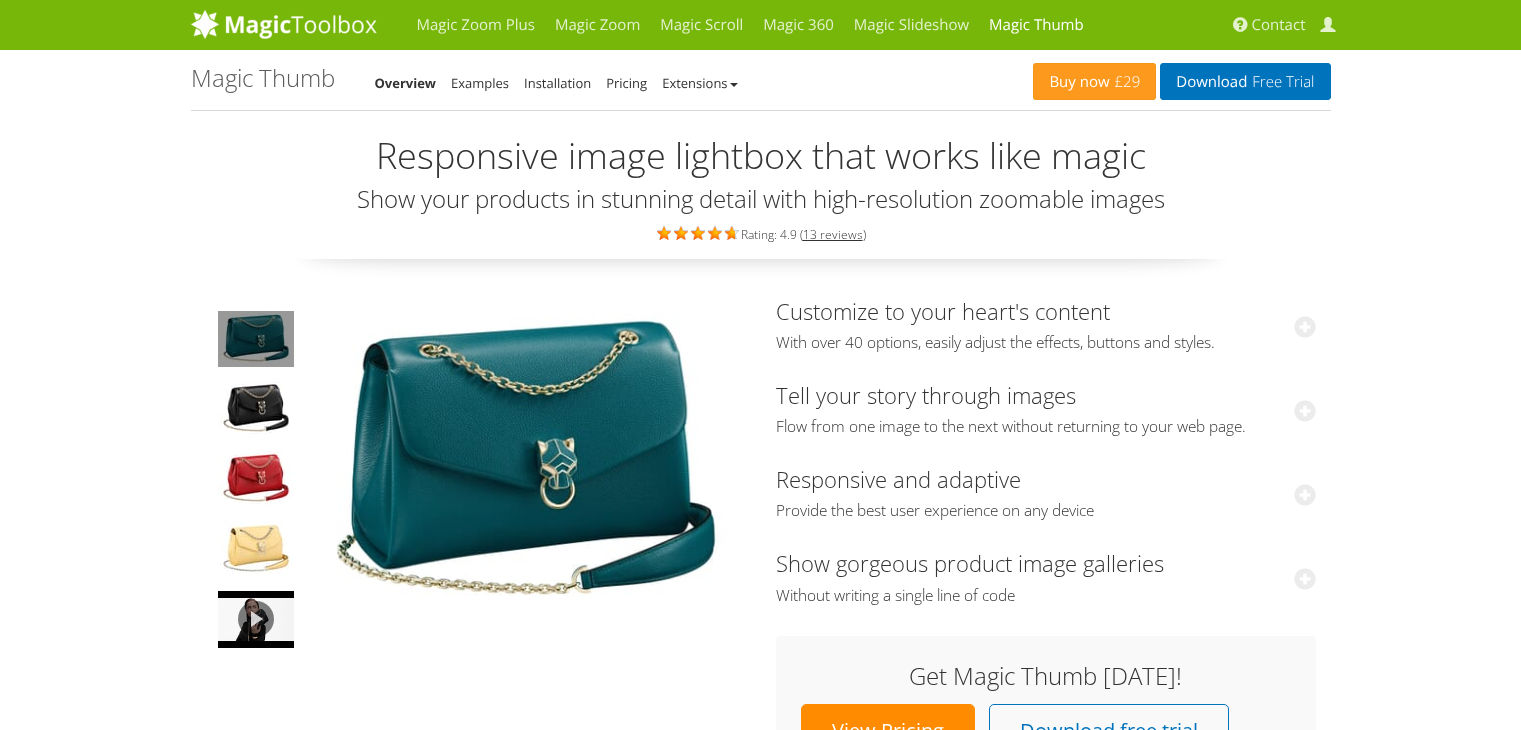 scroll, scrollTop: 0, scrollLeft: 0, axis: both 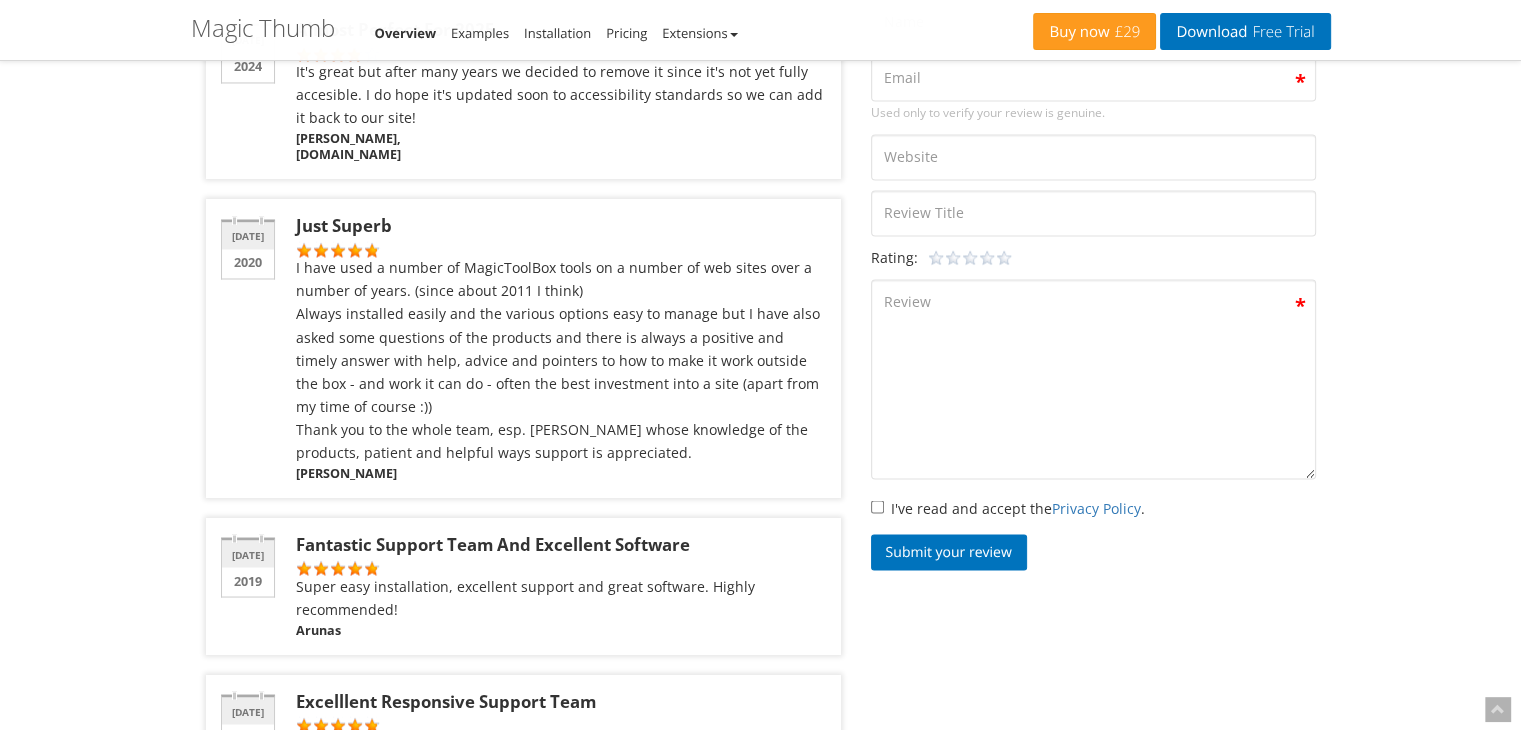 drag, startPoint x: 1528, startPoint y: 29, endPoint x: 1535, endPoint y: 249, distance: 220.11133 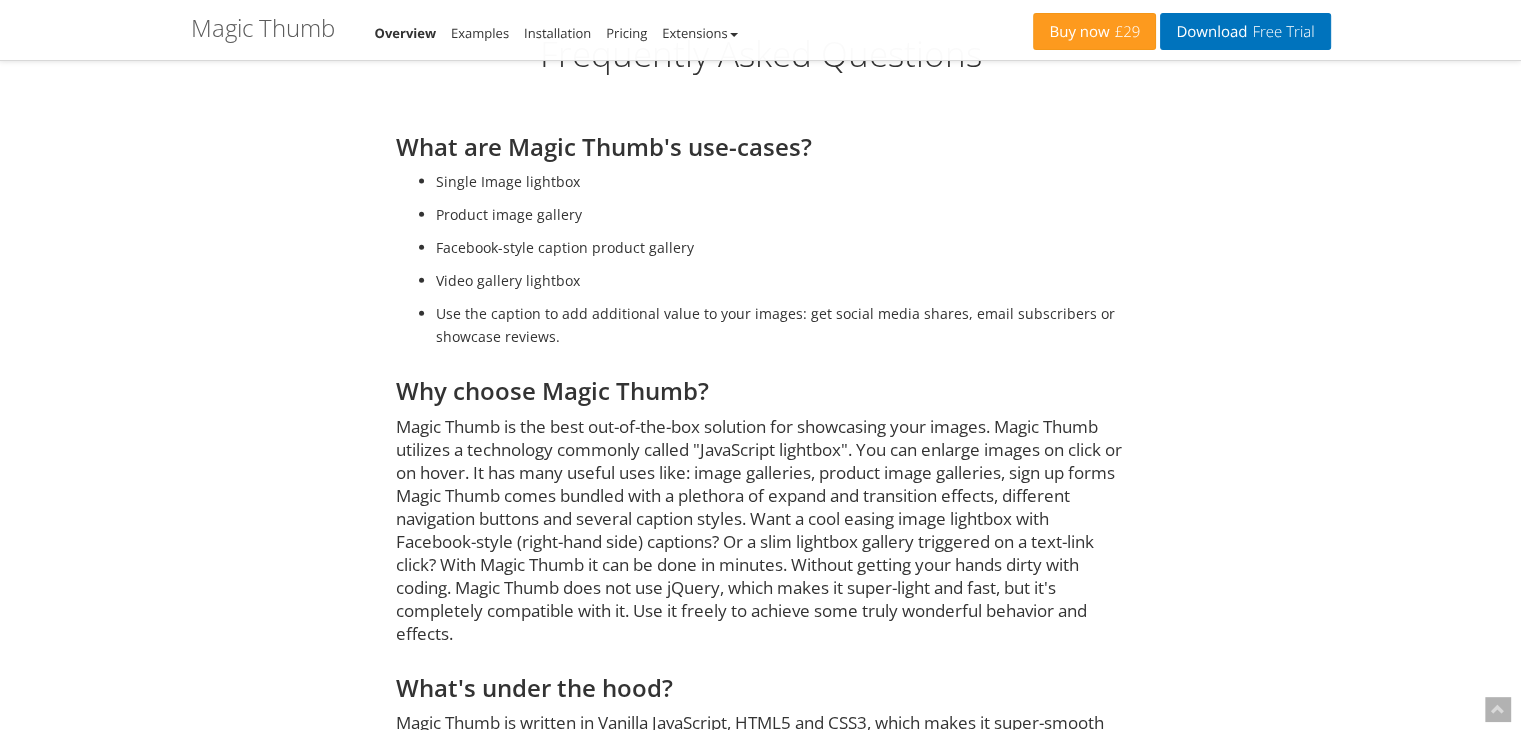 scroll, scrollTop: 5616, scrollLeft: 0, axis: vertical 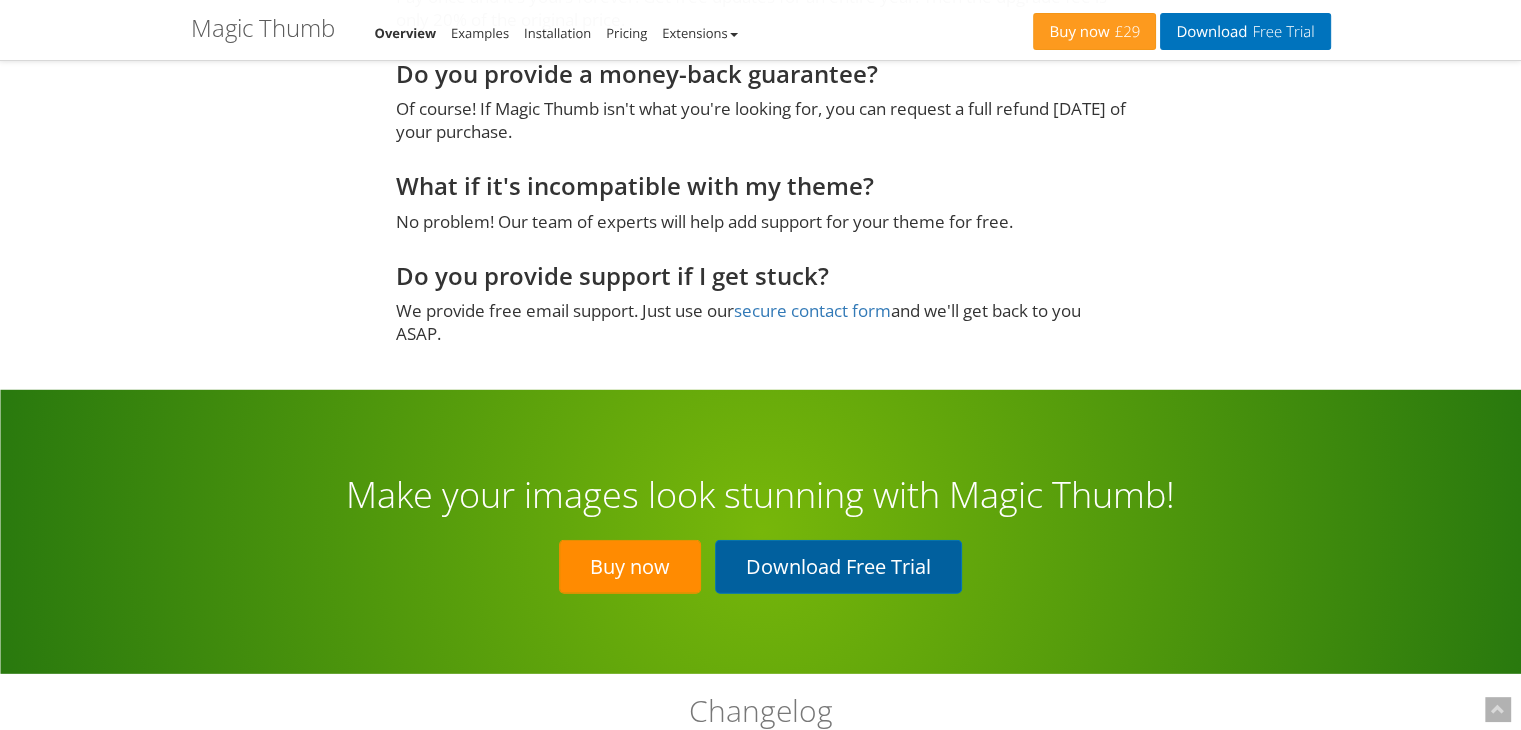 click on "Download Free Trial" at bounding box center [838, 567] 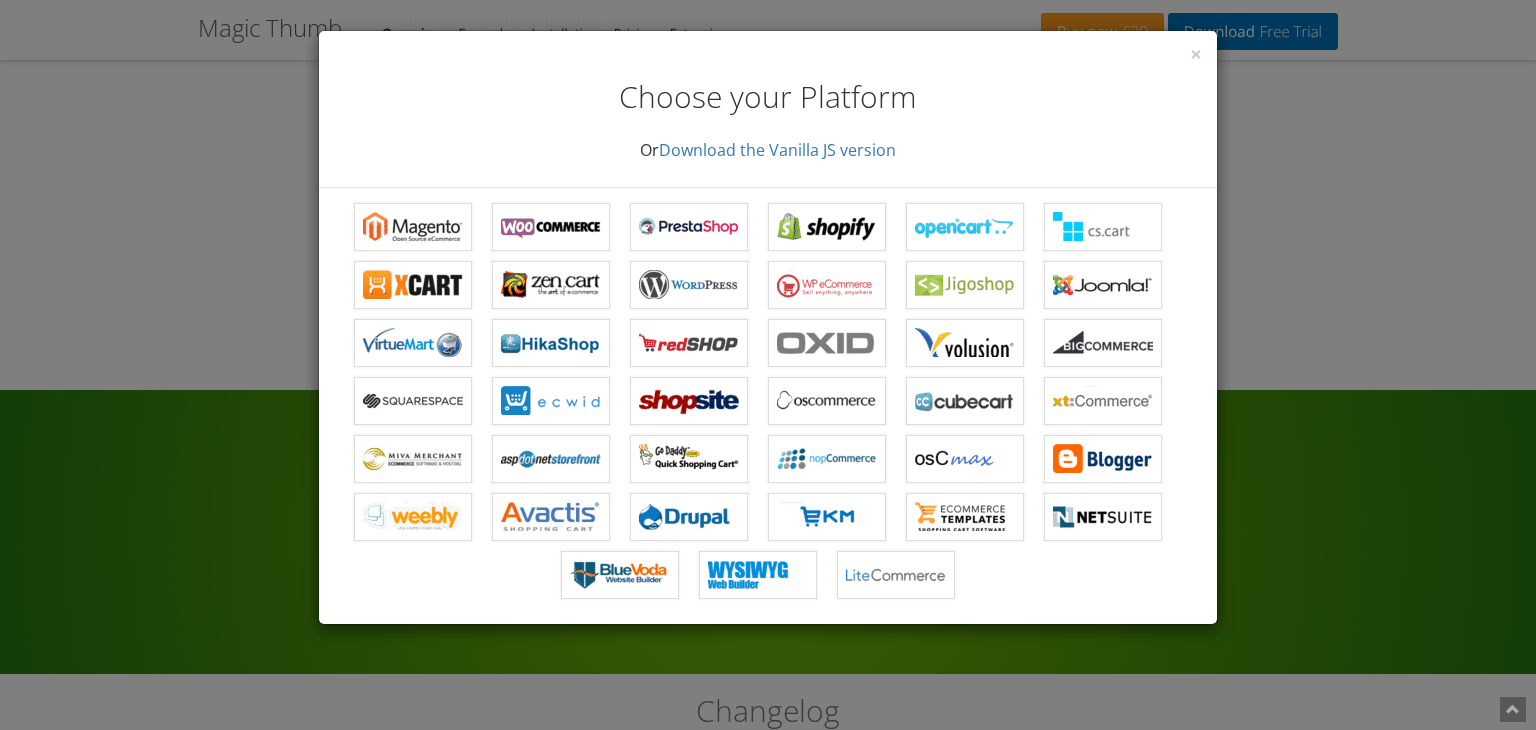 click on "× Choose your Platform Or   Download the Vanilla JS version Magic Thumb for Magento Magic Thumb for WooCommerce Magic Thumb for PrestaShop Magic Thumb for Shopify Magic Thumb for OpenCart Magic Thumb for CS-Cart Magic Thumb for X-Cart Magic Thumb for Zen Cart Magic Thumb for WordPress Magic Thumb for WP e-Commerce Magic Thumb for Jigoshop Magic Thumb for Joomla Magic Thumb for VirtueMart Magic Thumb for HikaShop Magic Thumb for redSHOP Magic Thumb for OXID Magic Thumb for Volusion Magic Thumb for Bigcommerce Magic Thumb for Squarespace Magic Thumb for ECWID Magic Thumb for ShopSite Magic Thumb for osCommerce Magic Thumb for CubeCart Magic Thumb for xt:Commerce Magic Thumb for Miva Merchant Magic Thumb for AspDotNetStorefront Magic Thumb for GoDaddy Shopping Cart Magic Thumb for nopCommerce Magic Thumb for osCMax Magic Thumb for Blogger Magic Thumb for Weebly Magic Thumb for Avactis Magic Thumb for Drupal Magic Thumb for EKM Magic Thumb for ecommerce Templates Magic Thumb for NetSuite" at bounding box center (768, 365) 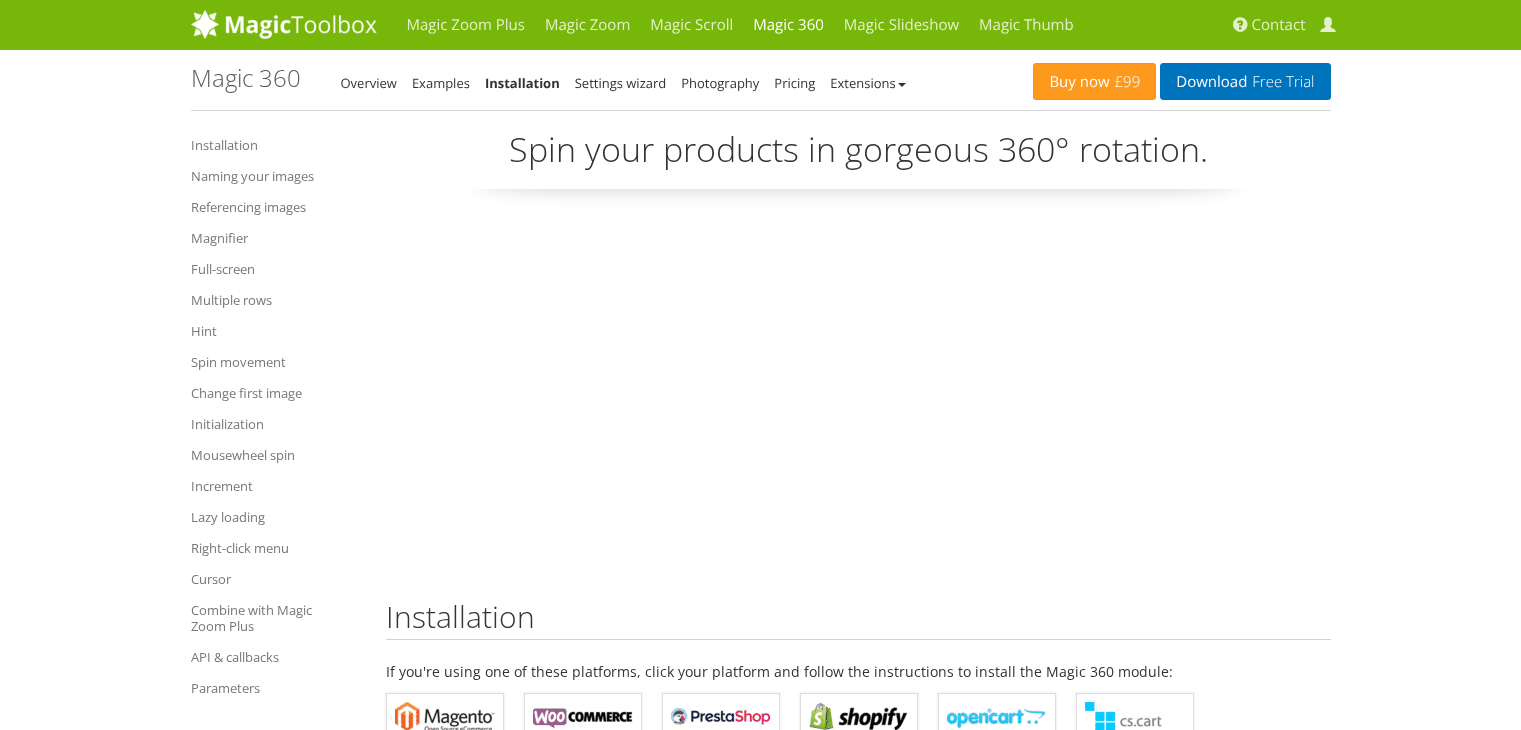 scroll, scrollTop: 0, scrollLeft: 0, axis: both 